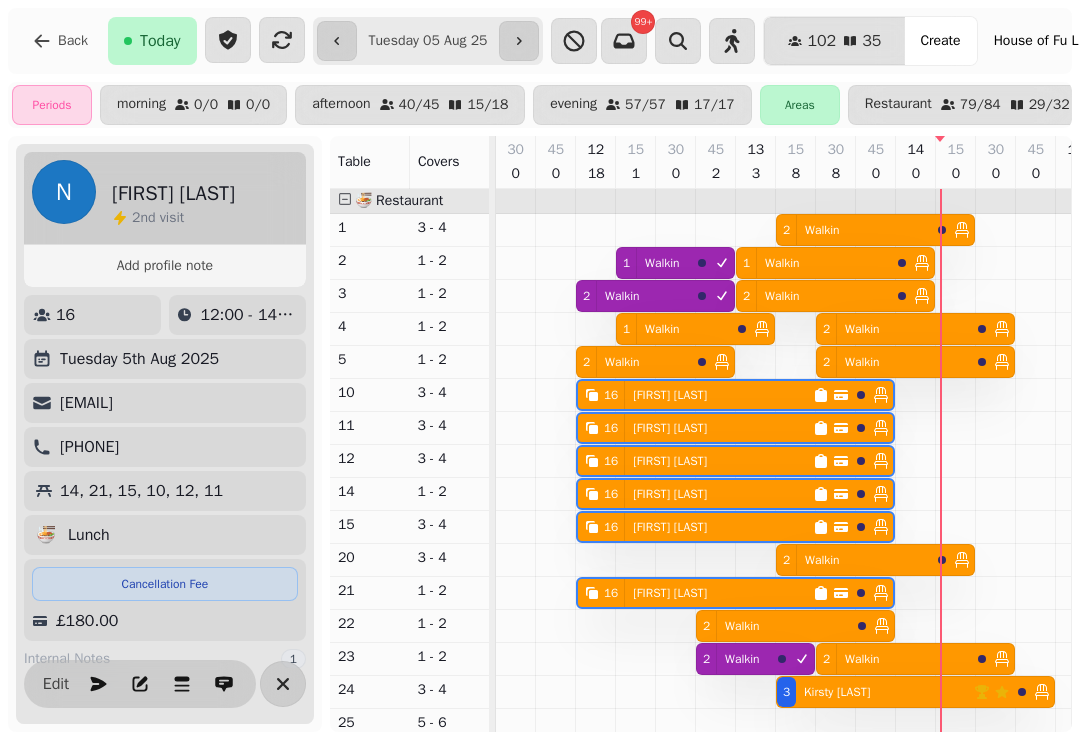 select on "**********" 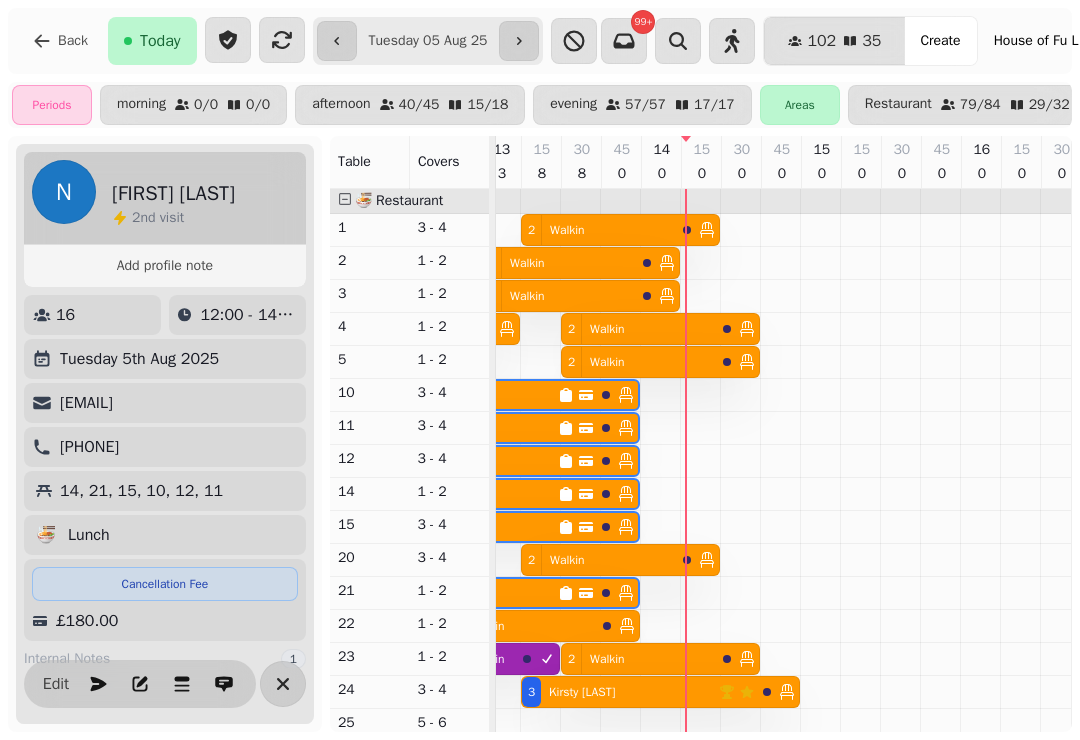 scroll, scrollTop: 0, scrollLeft: 0, axis: both 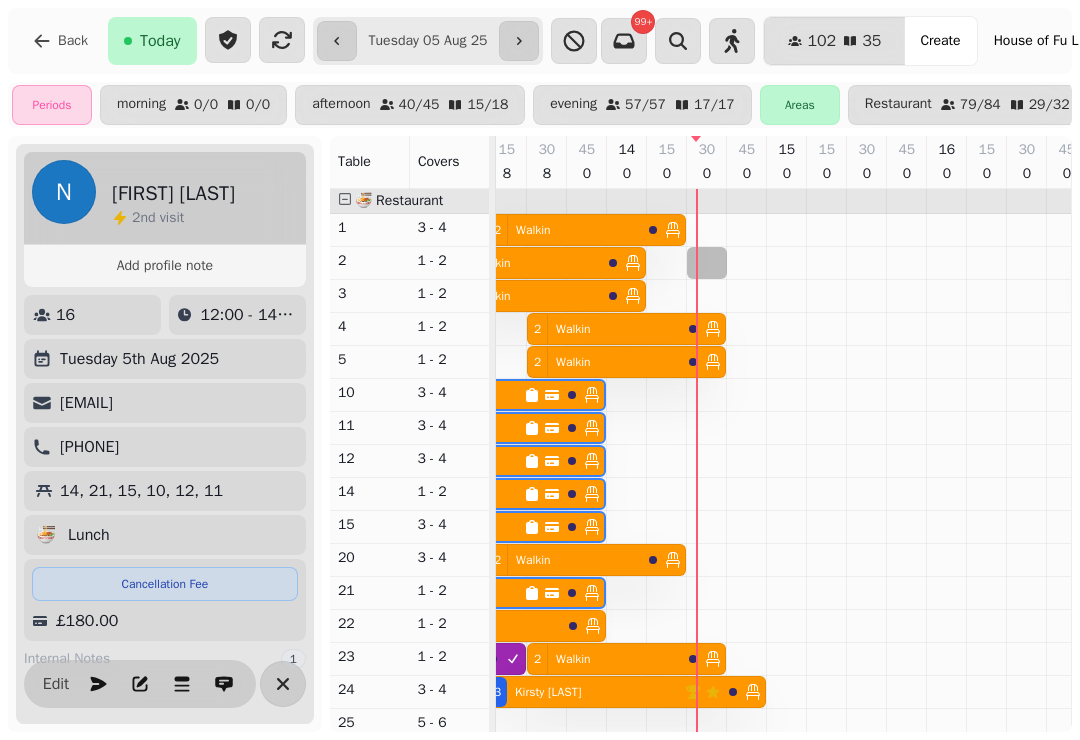 select on "*" 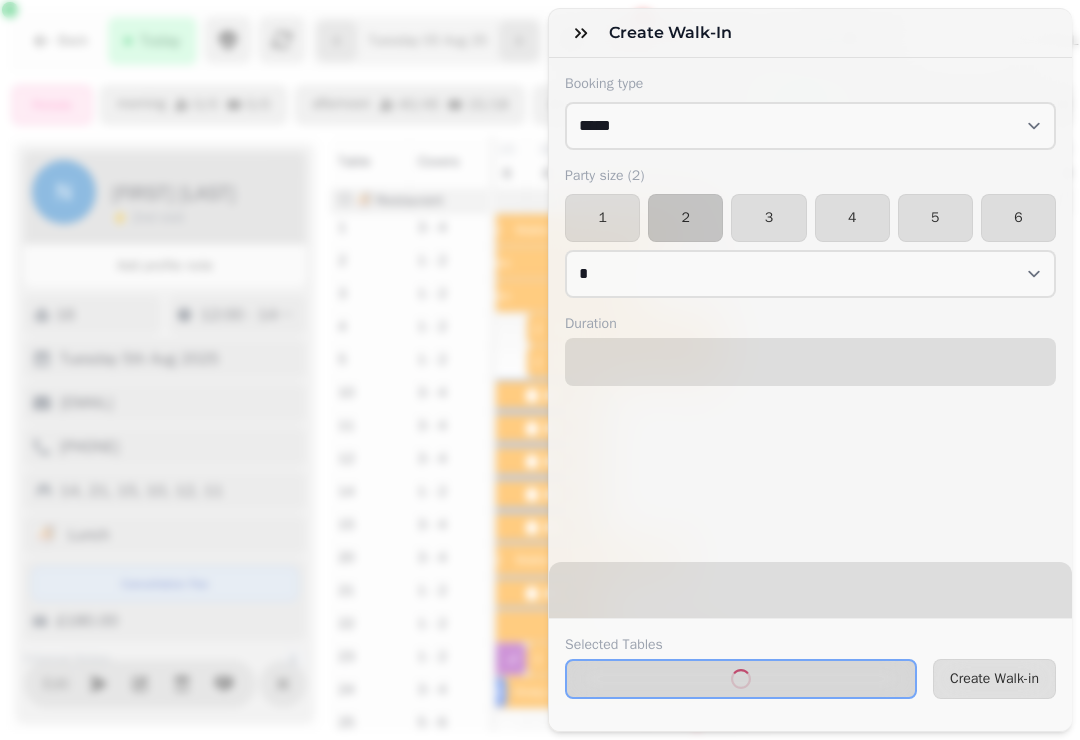 select on "****" 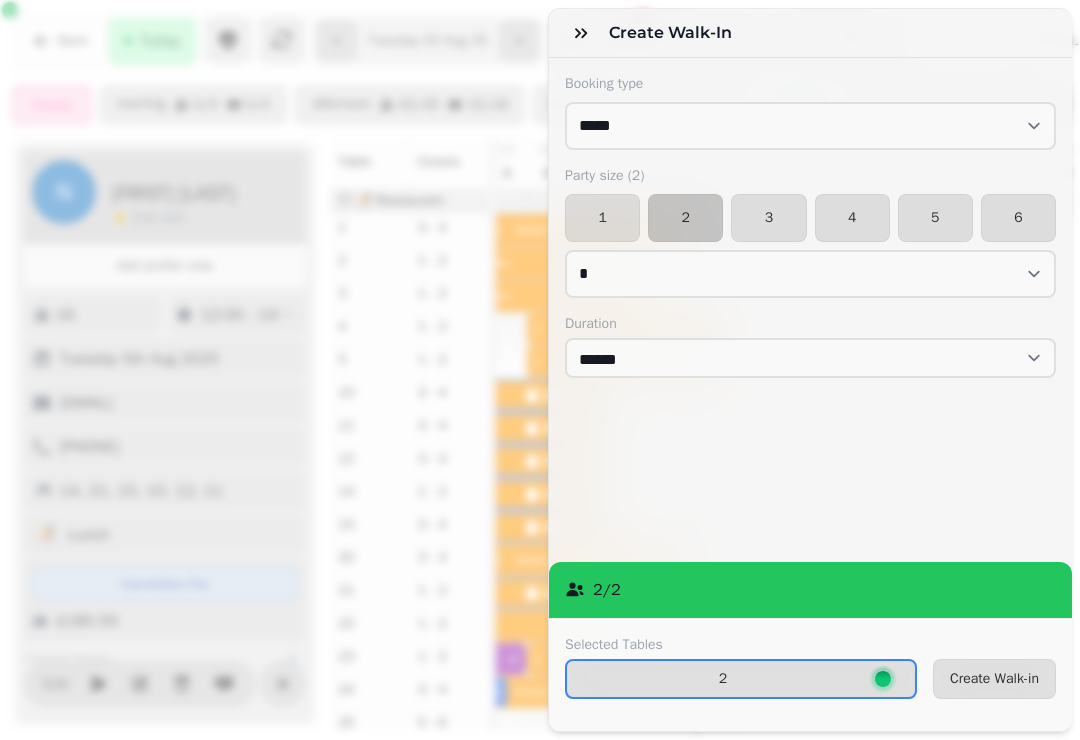 click on "Create Walk-in" at bounding box center [994, 679] 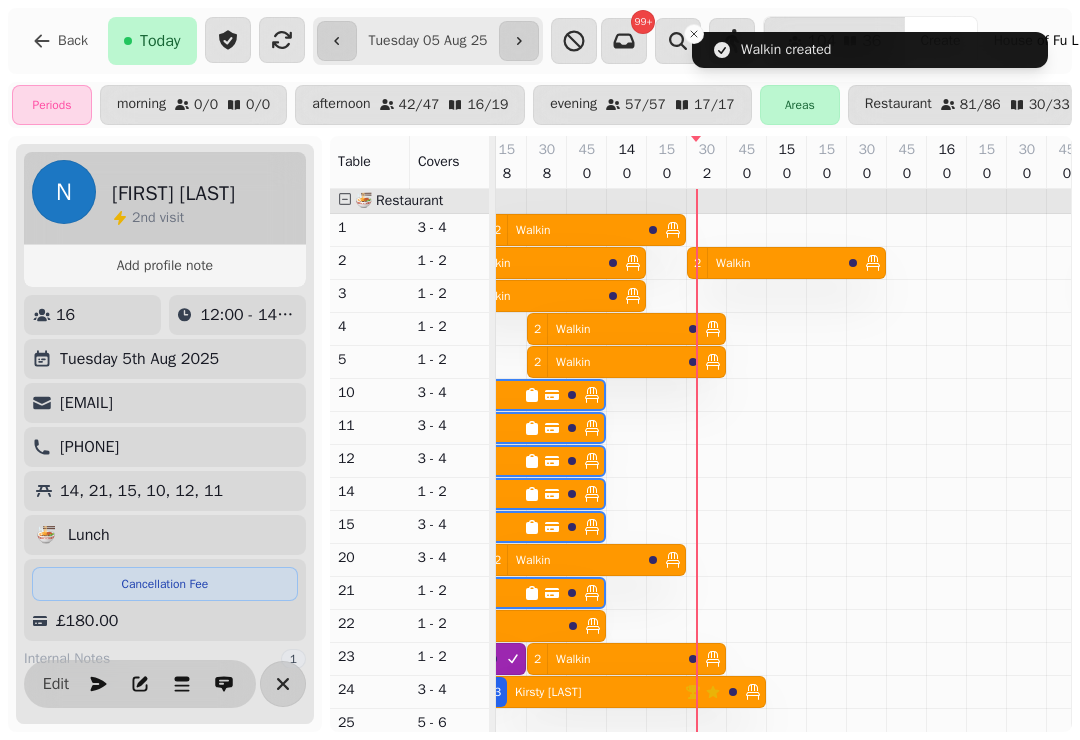 scroll, scrollTop: 5, scrollLeft: 184, axis: both 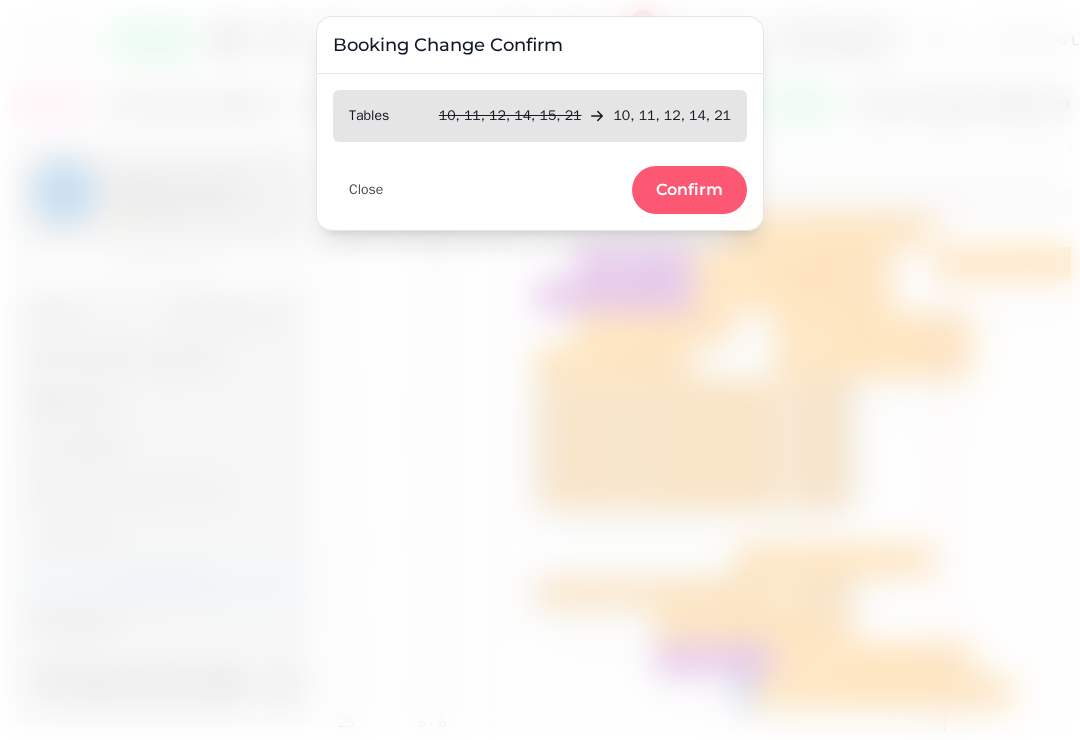 click on "Confirm" at bounding box center [689, 190] 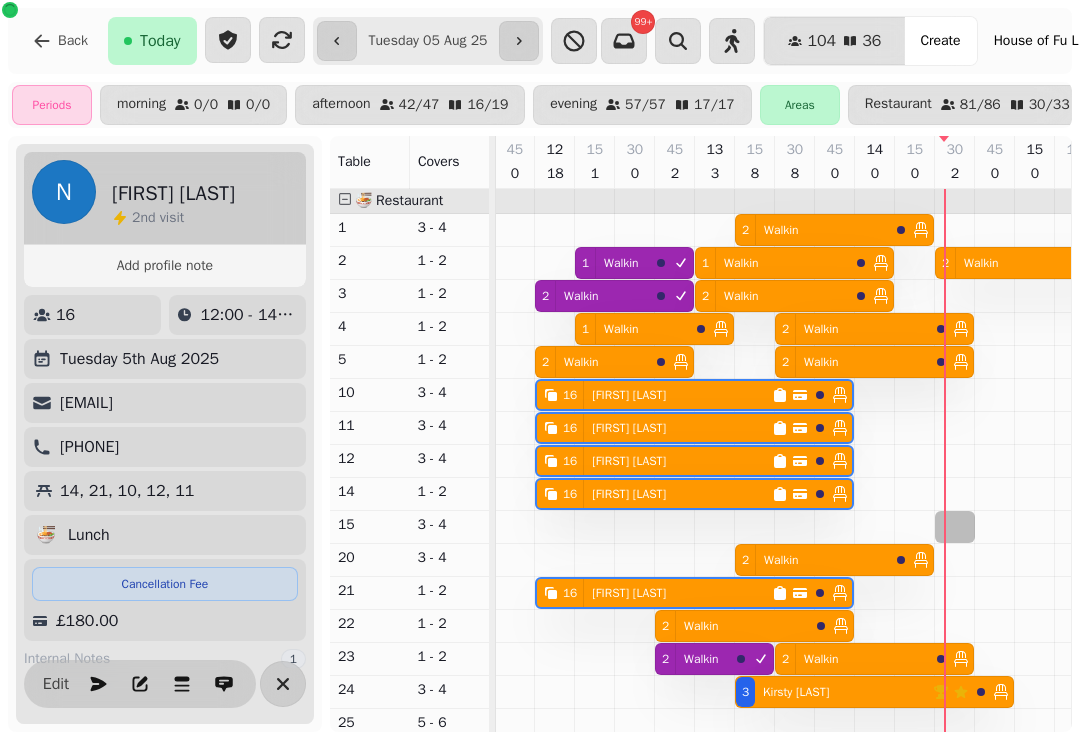 select on "*" 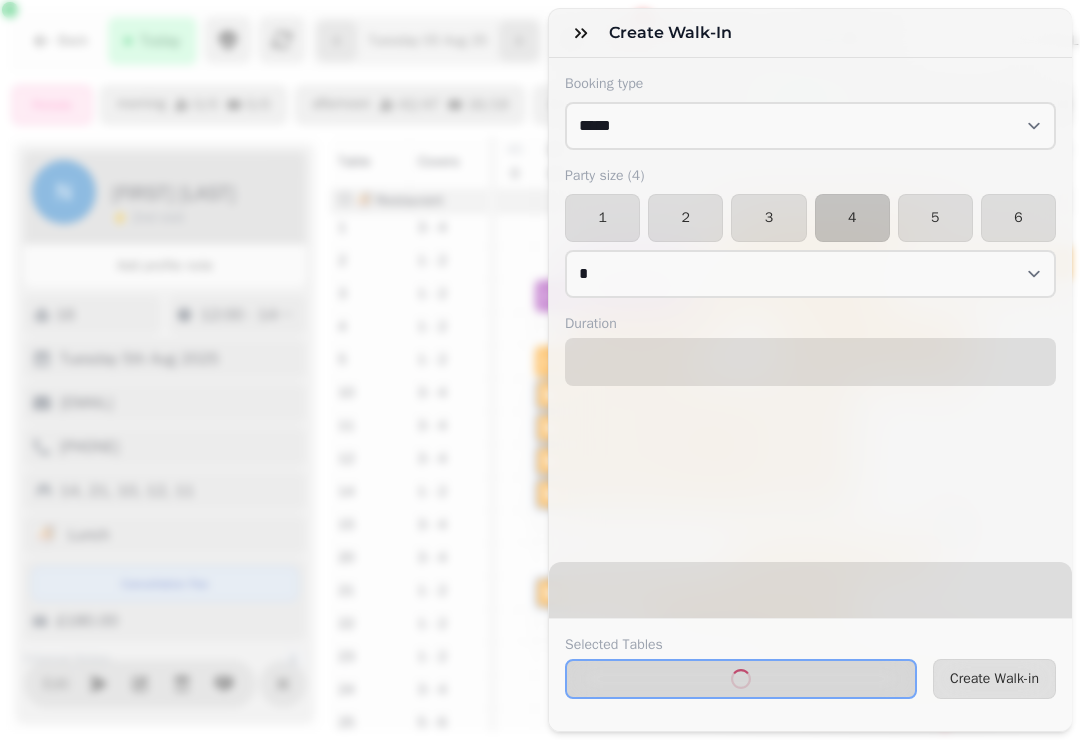 select on "****" 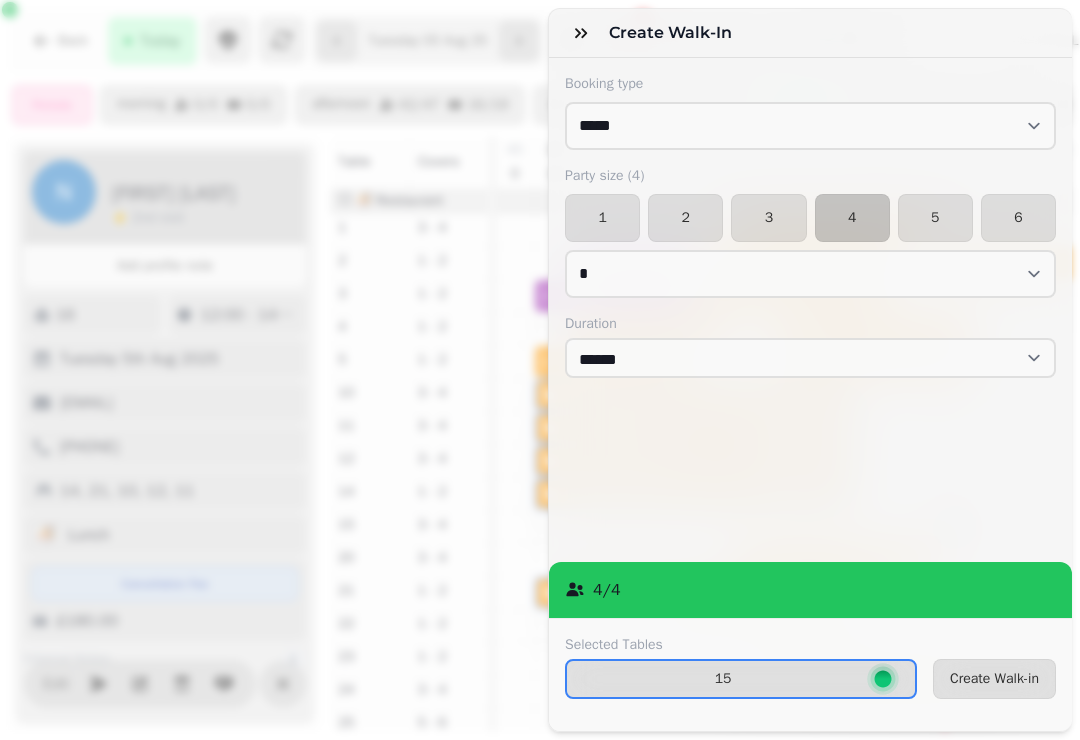 click on "Create Walk-in" at bounding box center (994, 679) 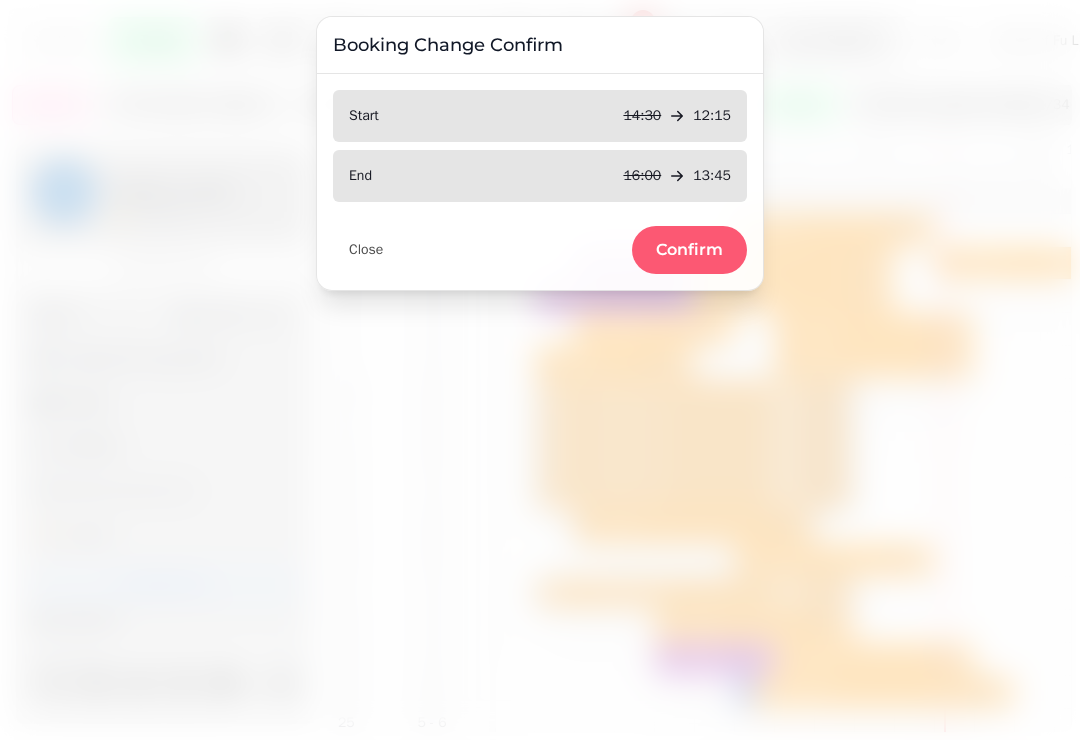 click on "Confirm" at bounding box center [689, 250] 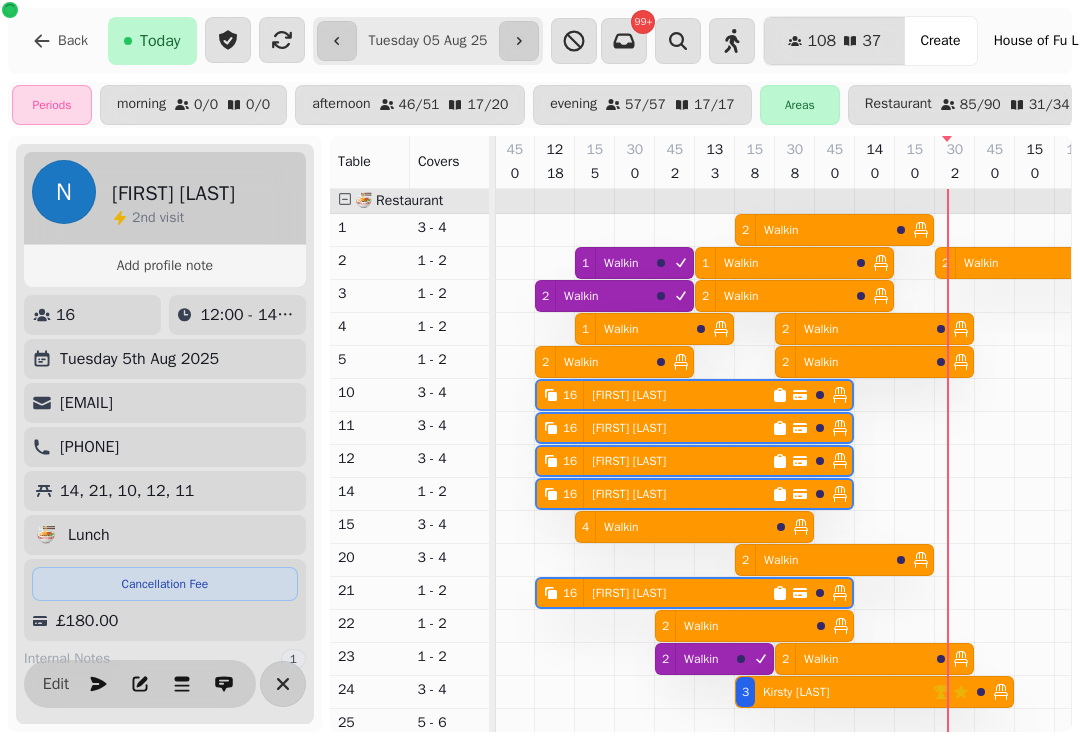 click on "Walkin" at bounding box center (621, 527) 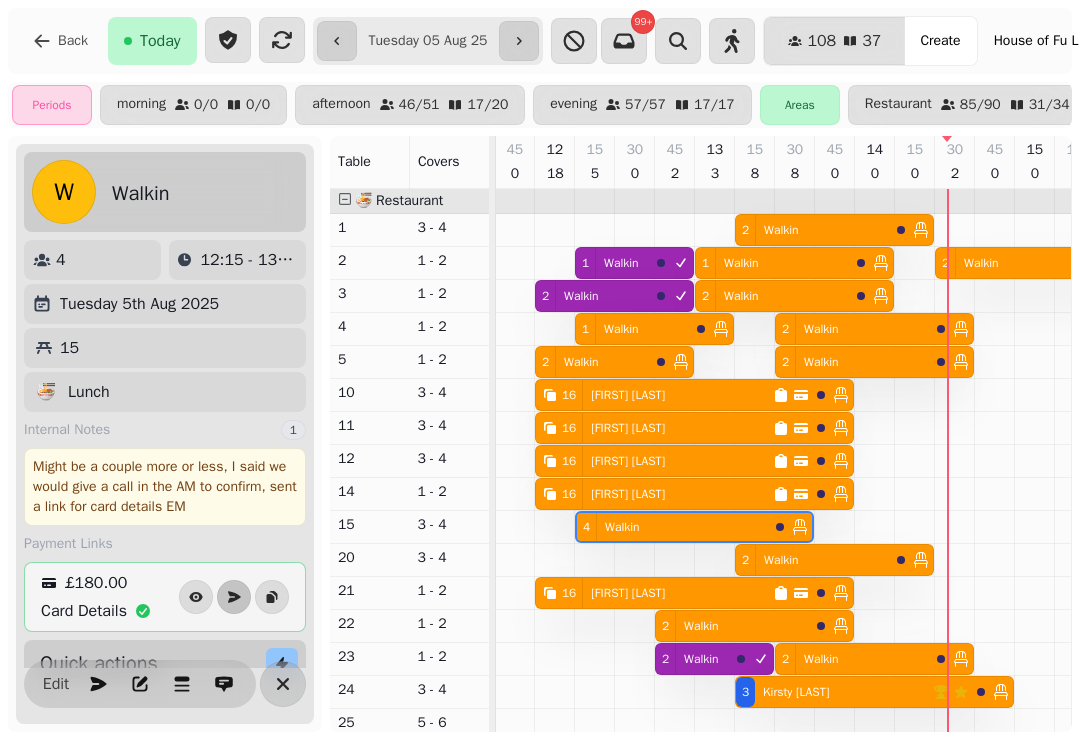 select on "**********" 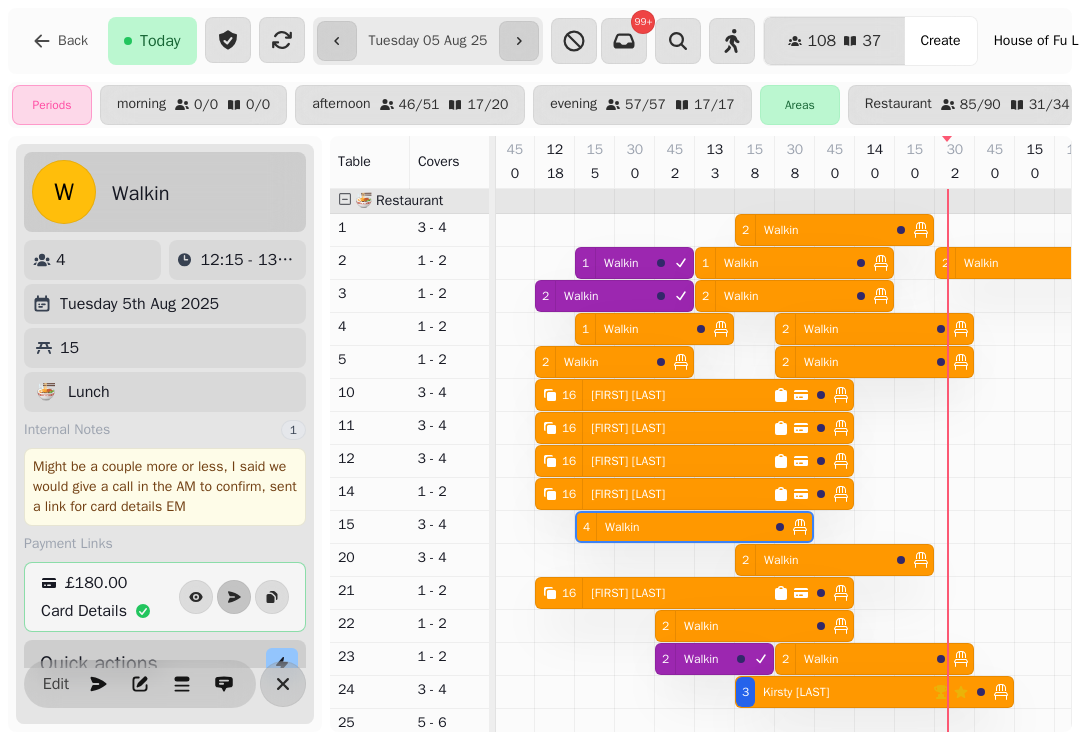 select on "*" 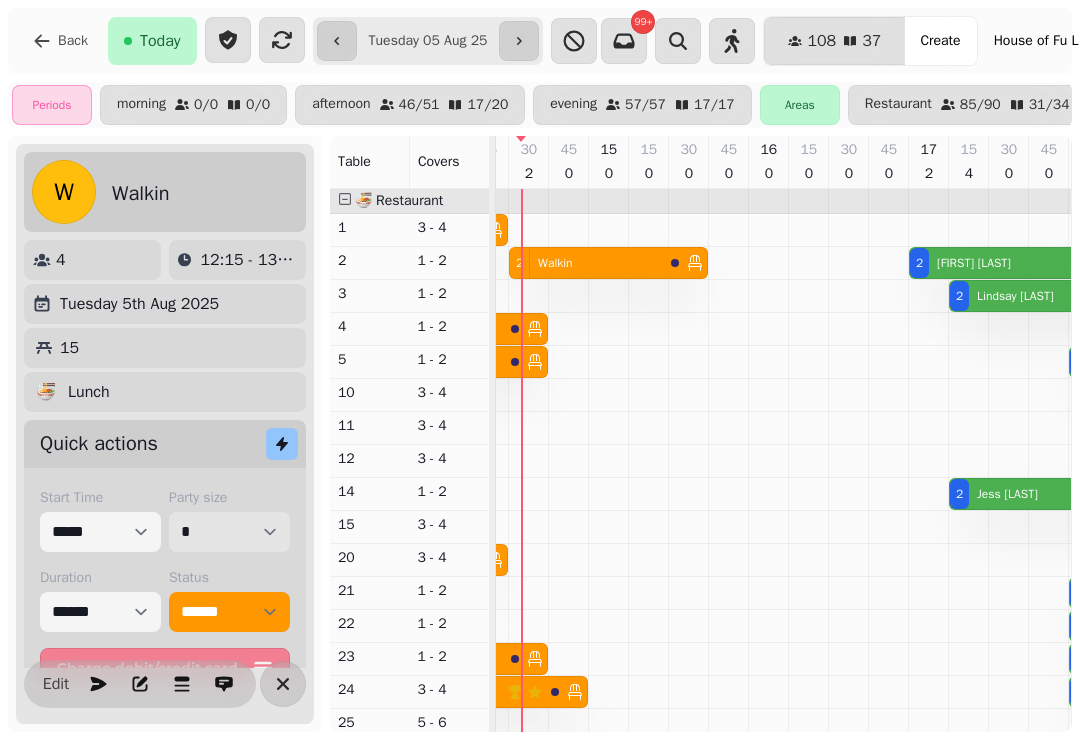 click on "* * * * * * * * * ** ** ** ** ** ** ** ** ** ** ** ** ** ** ** ** ** ** ** ** ** ** ** ** ** ** ** ** ** ** ** ** ** ** ** ** ** ** ** ** ** ** ** ** ** ** ** ** ** ** ** ** ** ** ** ** ** ** ** ** ** ** ** ** ** ** ** ** ** ** ** ** ** ** ** ** ** ** ** ** ** ** ** ** ** ** ** ** ** ** *** *** *** *** *** *** *** *** *** *** *** *** *** *** *** *** *** *** *** *** *** *** *** *** *** *** *** *** *** *** *** *** *** *** *** *** *** *** *** *** *** *** *** *** *** *** *** *** *** *** *** *** *** *** *** *** *** *** *** *** *** *** *** *** *** *** *** *** *** *** *** *** *** *** *** *** *** *** *** *** *** *** *** *** *** *** *** *** *** *** *** *** *** *** *** *** *** *** *** *** *** *** *** *** *** *** *** *** *** *** *** *** *** *** *** *** *** *** *** *** *** *** *** *** *** *** *** *** *** *** *** *** *** *** *** *** *** *** *** *** *** *** *** *** *** *** *** *** *** *** ***" at bounding box center [229, 532] 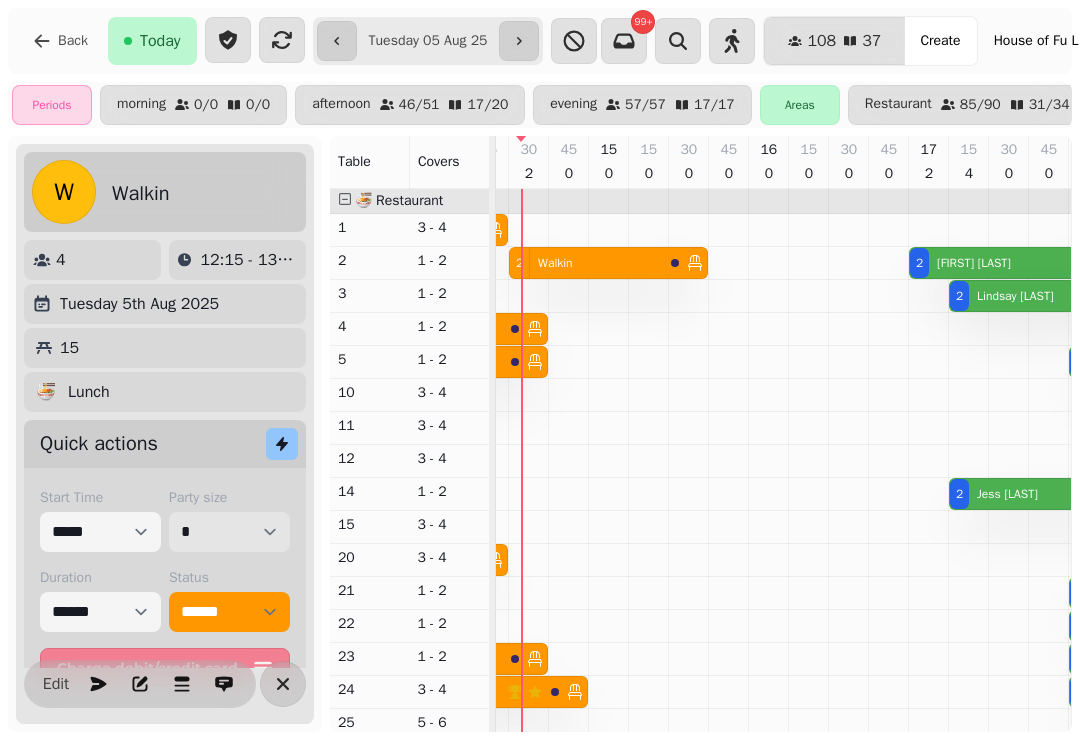 select on "*" 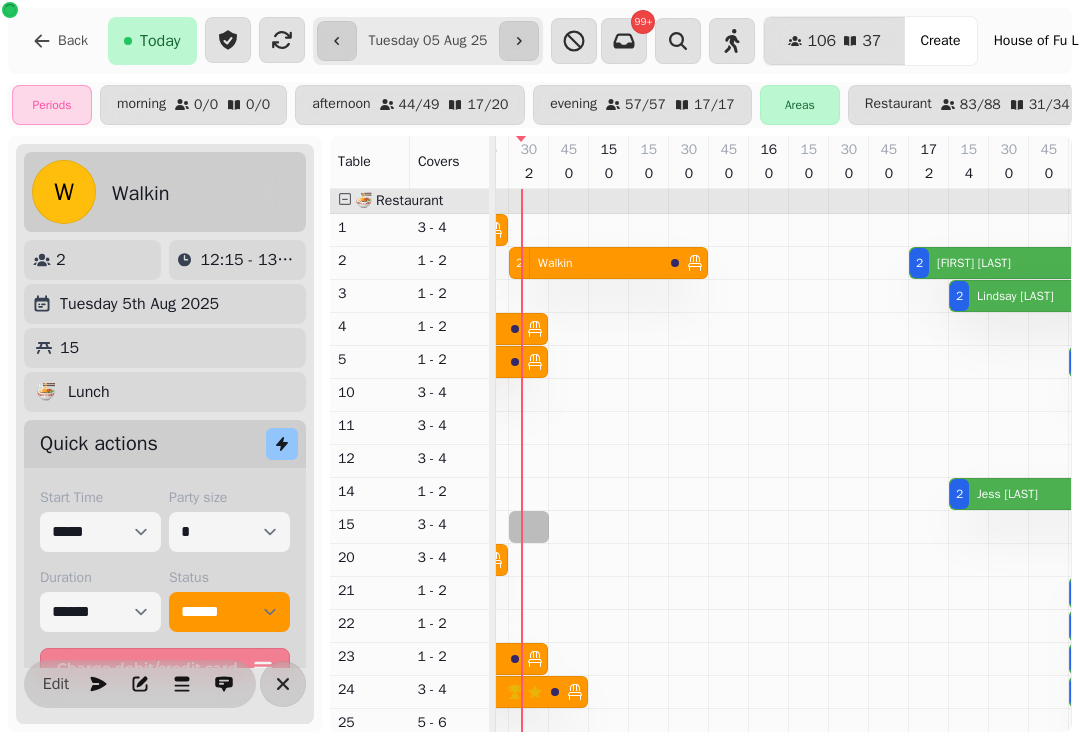select on "*" 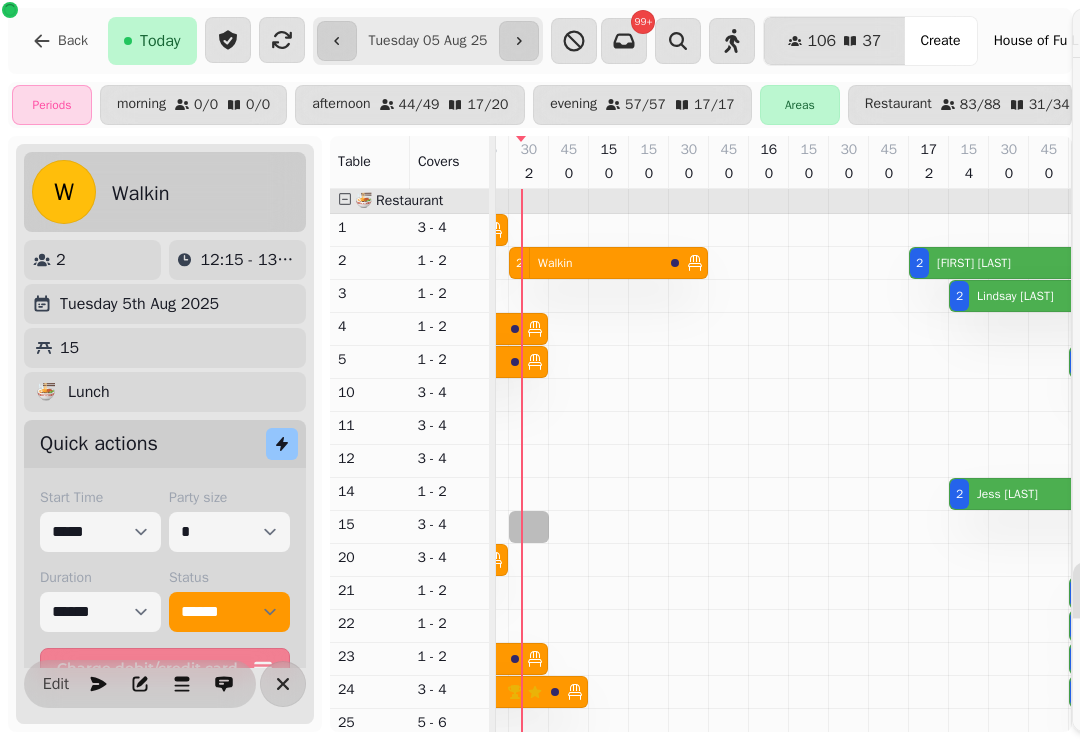 select on "****" 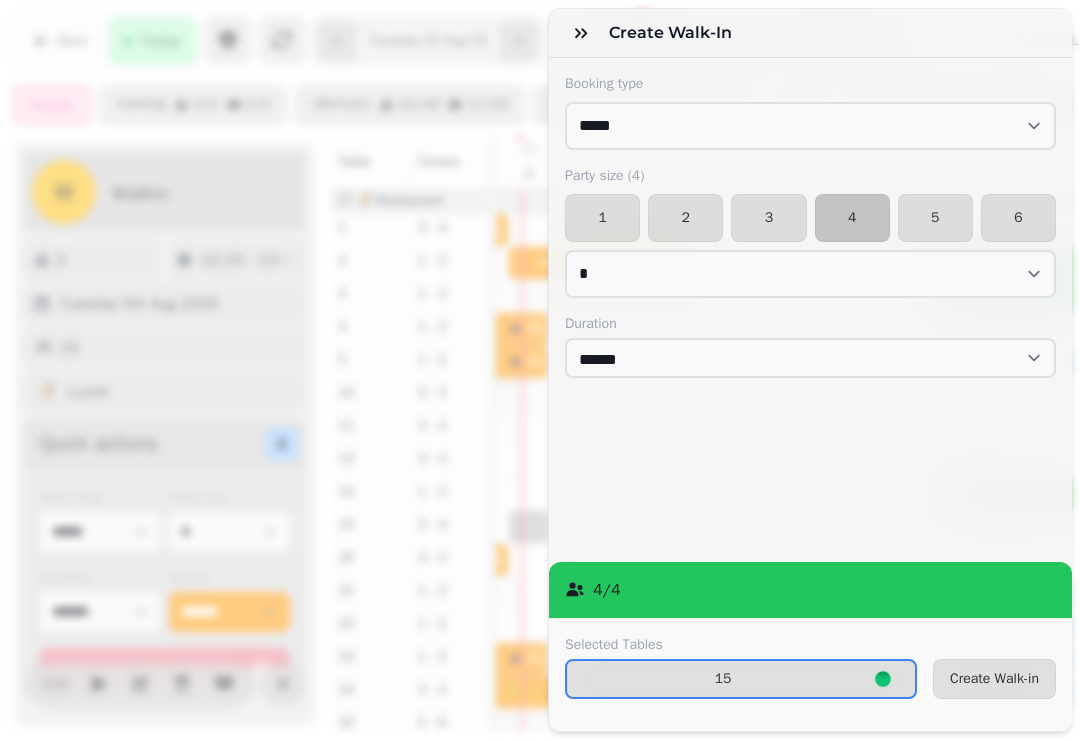 click on "2" at bounding box center [685, 218] 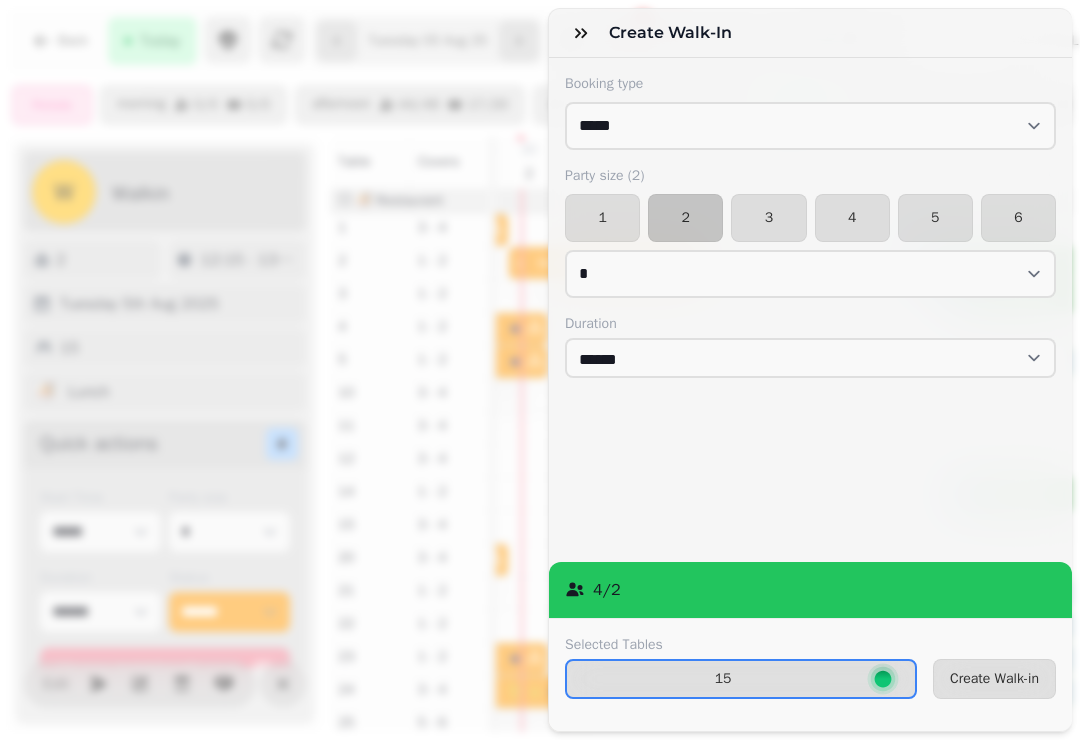 click on "Create Walk-in" at bounding box center (994, 679) 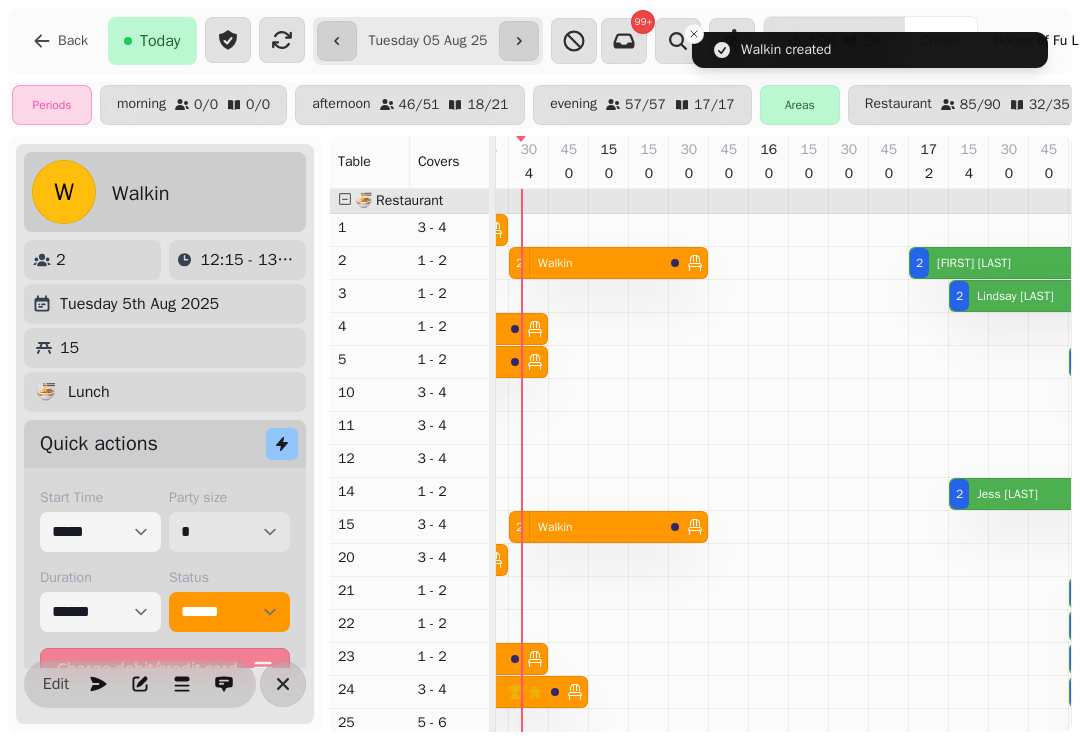 scroll, scrollTop: 64, scrollLeft: 202, axis: both 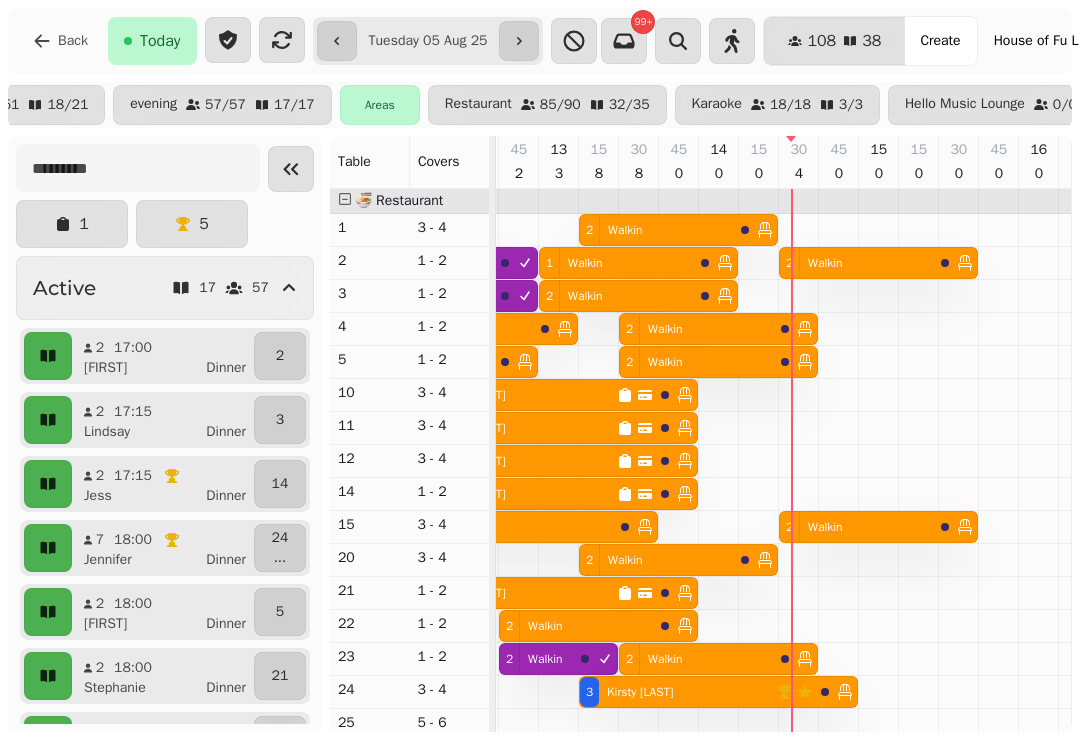 click on "Walkin" at bounding box center (821, 263) 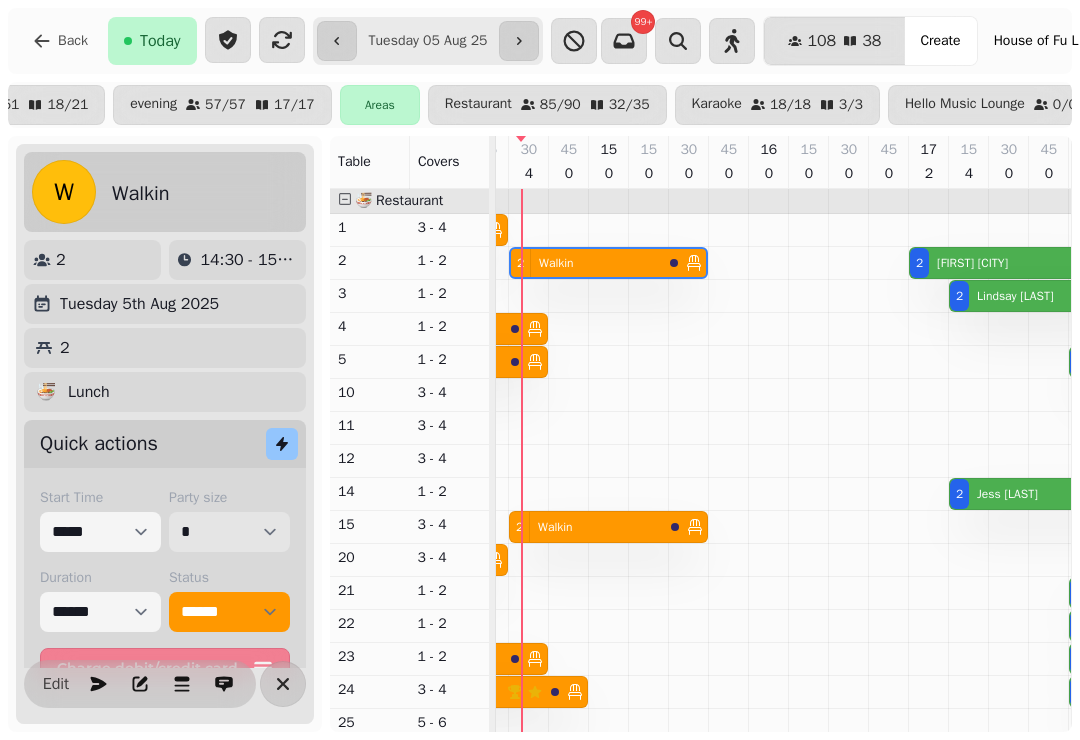 click on "* * * * * * * * * ** ** ** ** ** ** ** ** ** ** ** ** ** ** ** ** ** ** ** ** ** ** ** ** ** ** ** ** ** ** ** ** ** ** ** ** ** ** ** ** ** ** ** ** ** ** ** ** ** ** ** ** ** ** ** ** ** ** ** ** ** ** ** ** ** ** ** ** ** ** ** ** ** ** ** ** ** ** ** ** ** ** ** ** ** ** ** ** ** ** *** *** *** *** *** *** *** *** *** *** *** *** *** *** *** *** *** *** *** *** *** *** *** *** *** *** *** *** *** *** *** *** *** *** *** *** *** *** *** *** *** *** *** *** *** *** *** *** *** *** *** *** *** *** *** *** *** *** *** *** *** *** *** *** *** *** *** *** *** *** *** *** *** *** *** *** *** *** *** *** *** *** *** *** *** *** *** *** *** *** *** *** *** *** *** *** *** *** *** *** *** *** *** *** *** *** *** *** *** *** *** *** *** *** *** *** *** *** *** *** *** *** *** *** *** *** *** *** *** *** *** *** *** *** *** *** *** *** *** *** *** *** *** *** *** *** *** *** *** *** ***" at bounding box center [229, 532] 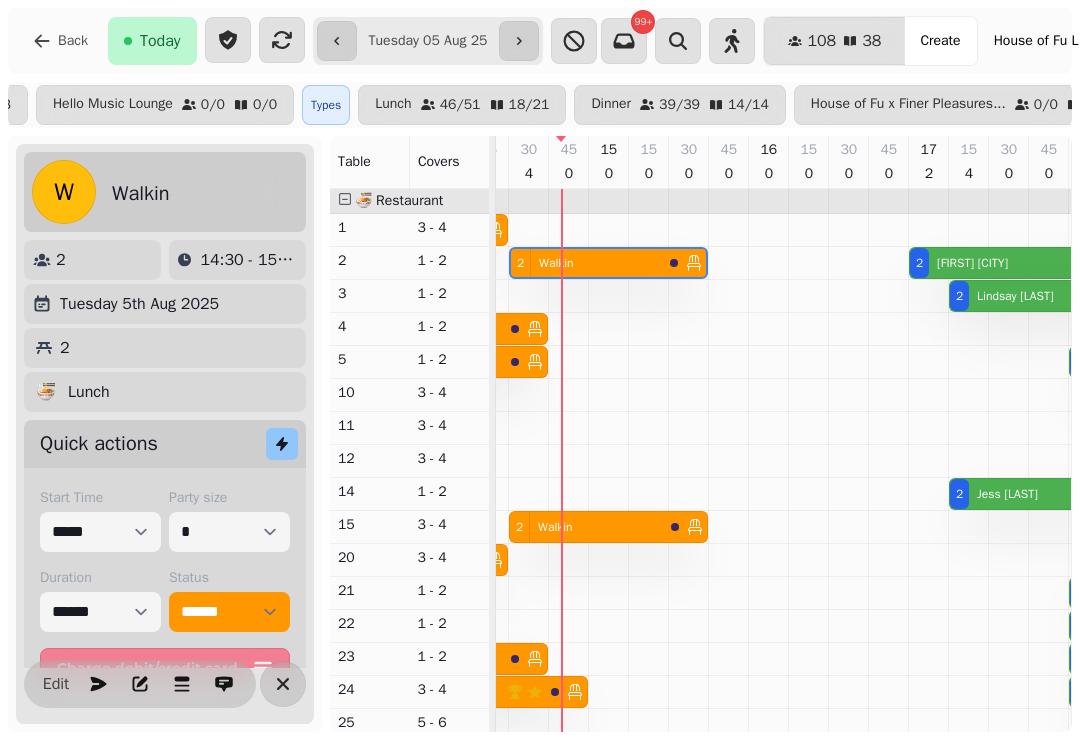 select on "**********" 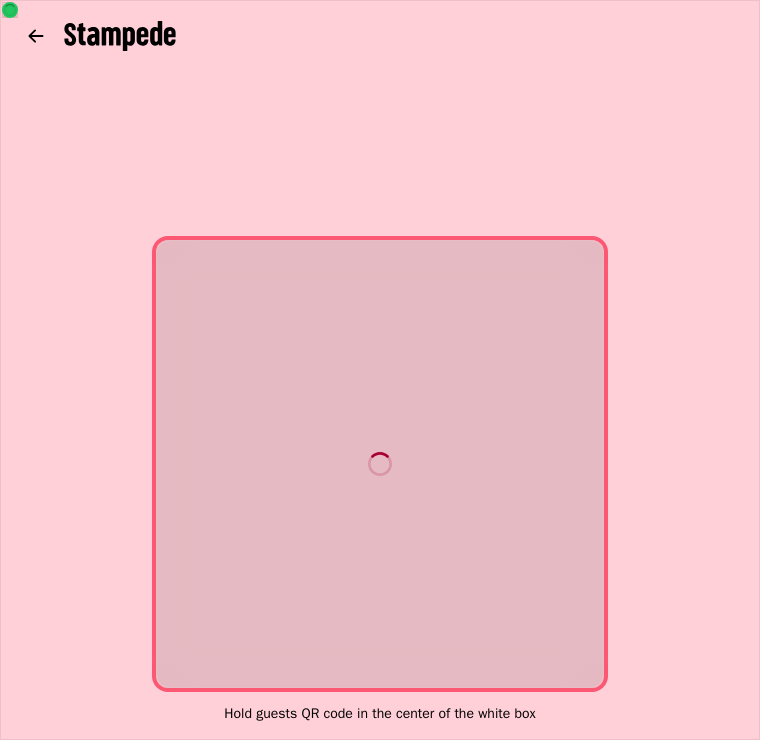 scroll, scrollTop: 0, scrollLeft: 0, axis: both 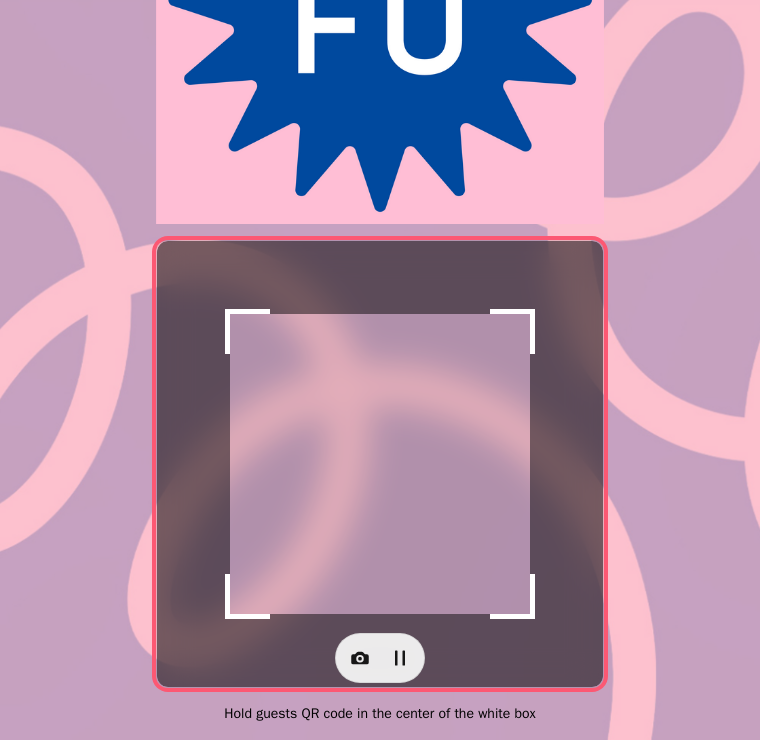 click at bounding box center [360, 658] 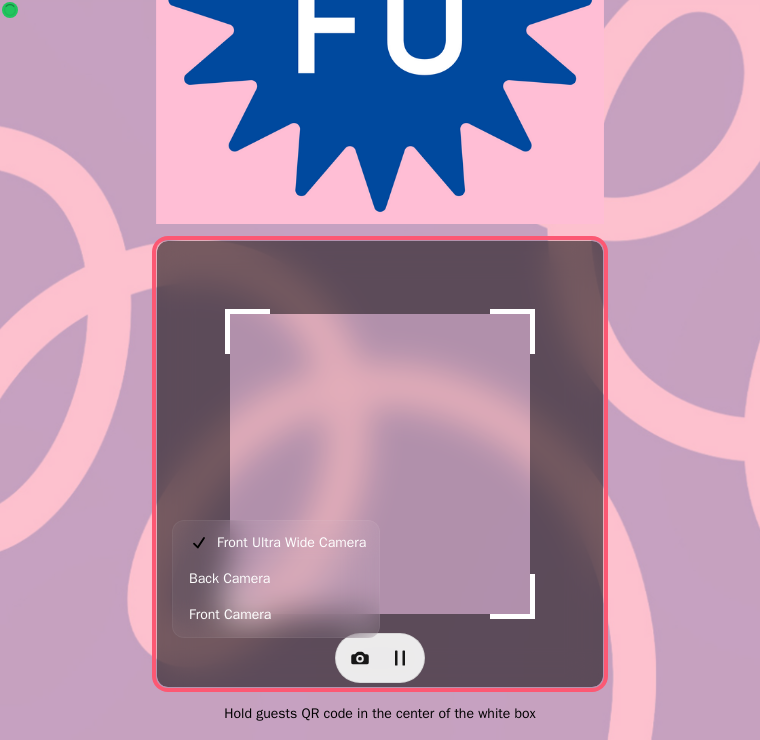 click on "Back Camera" at bounding box center (229, 579) 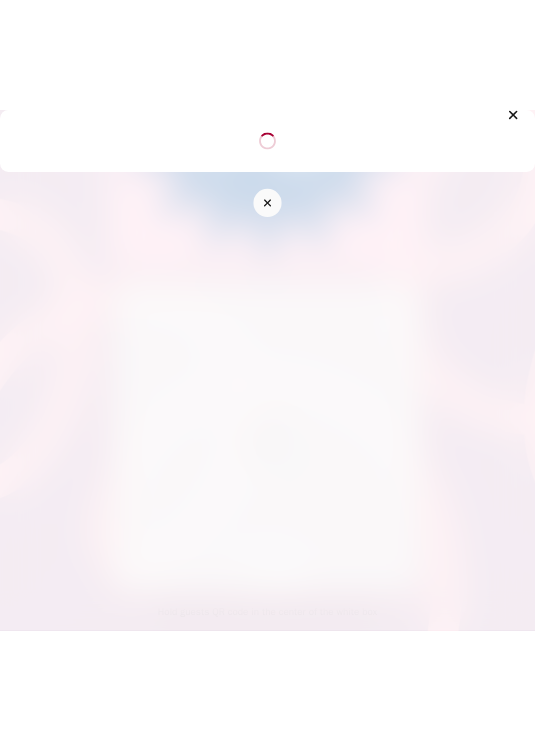 scroll, scrollTop: 0, scrollLeft: 0, axis: both 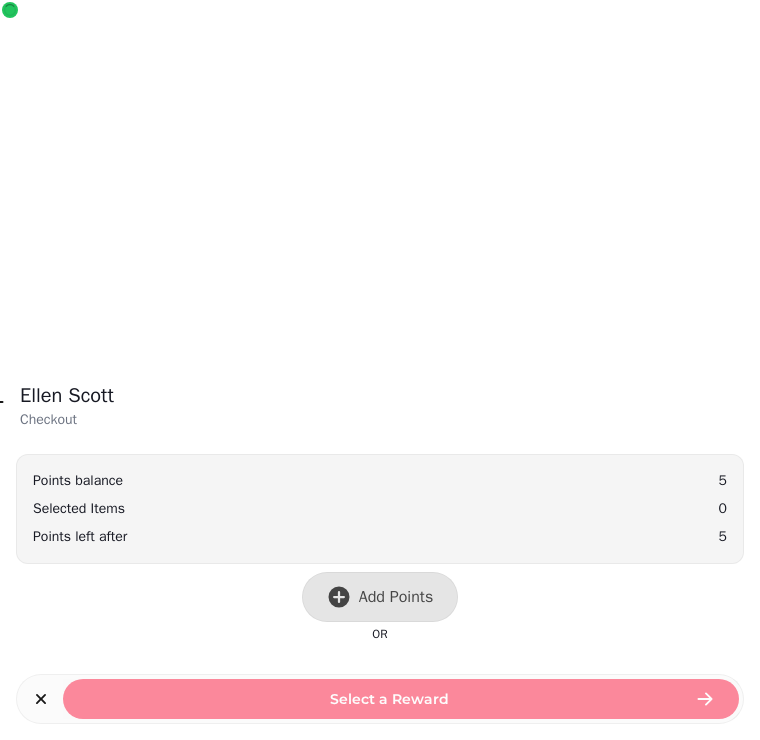 click on "Add Points" at bounding box center (380, 597) 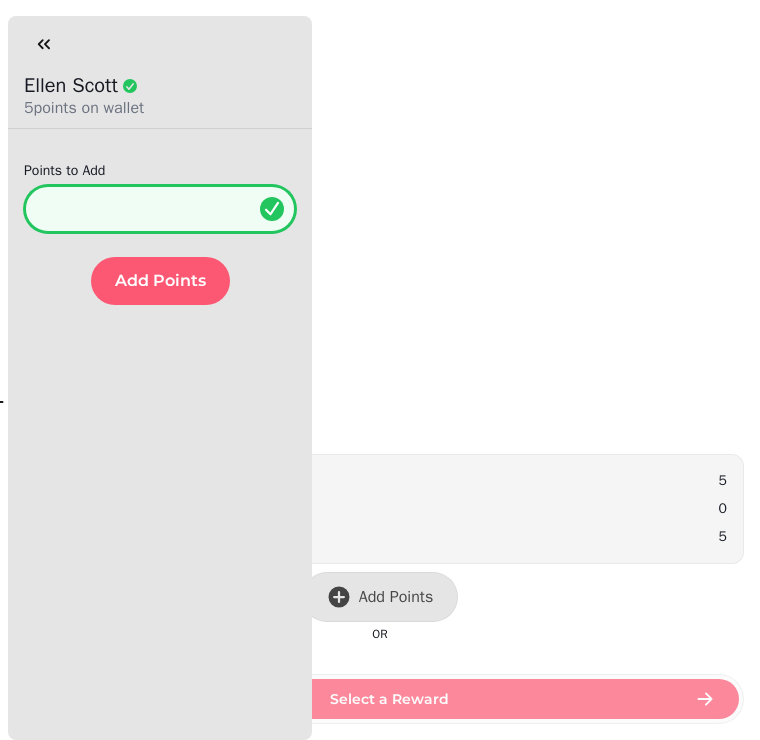 click on "*" at bounding box center [160, 209] 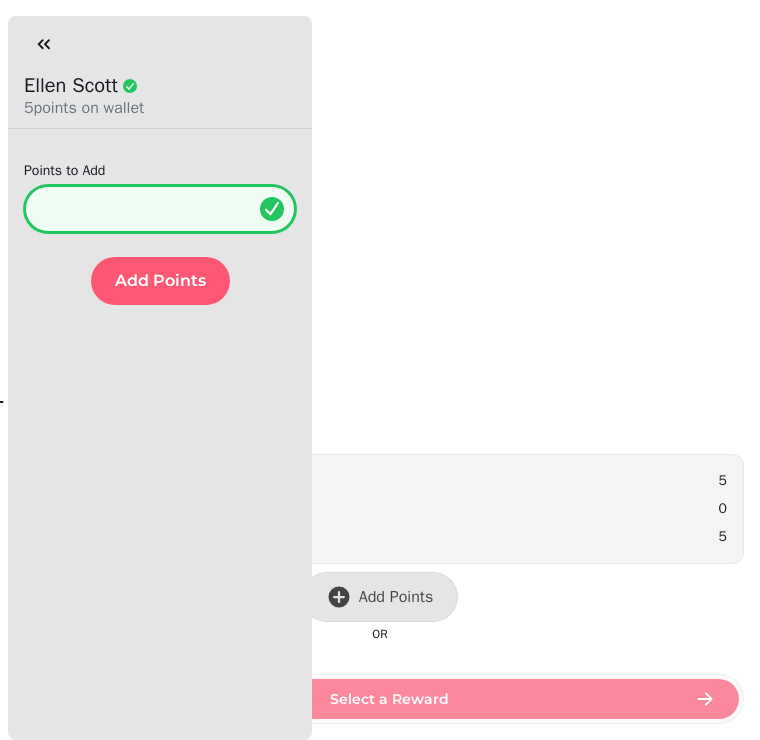 type on "**" 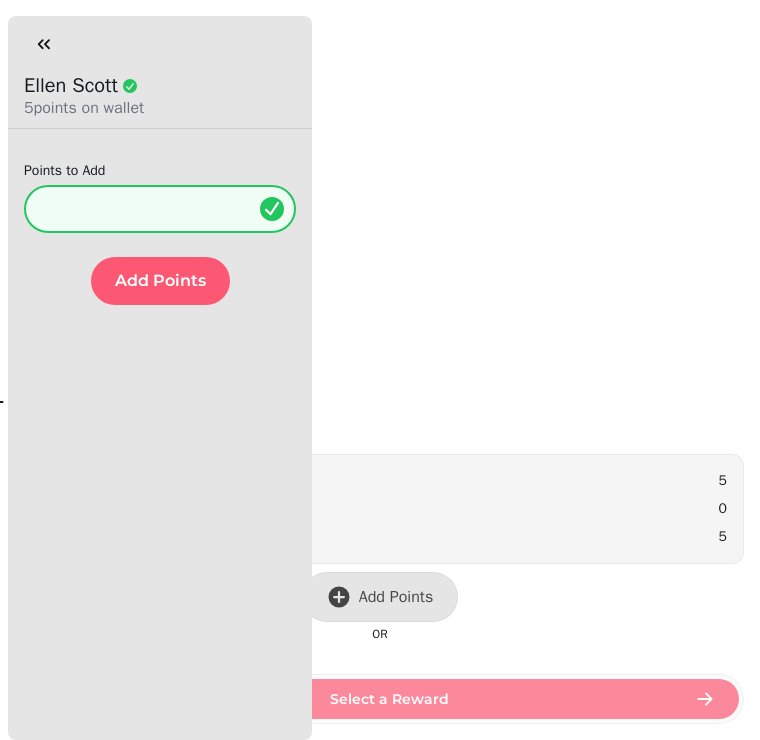 click on "Add Points" at bounding box center [160, 281] 